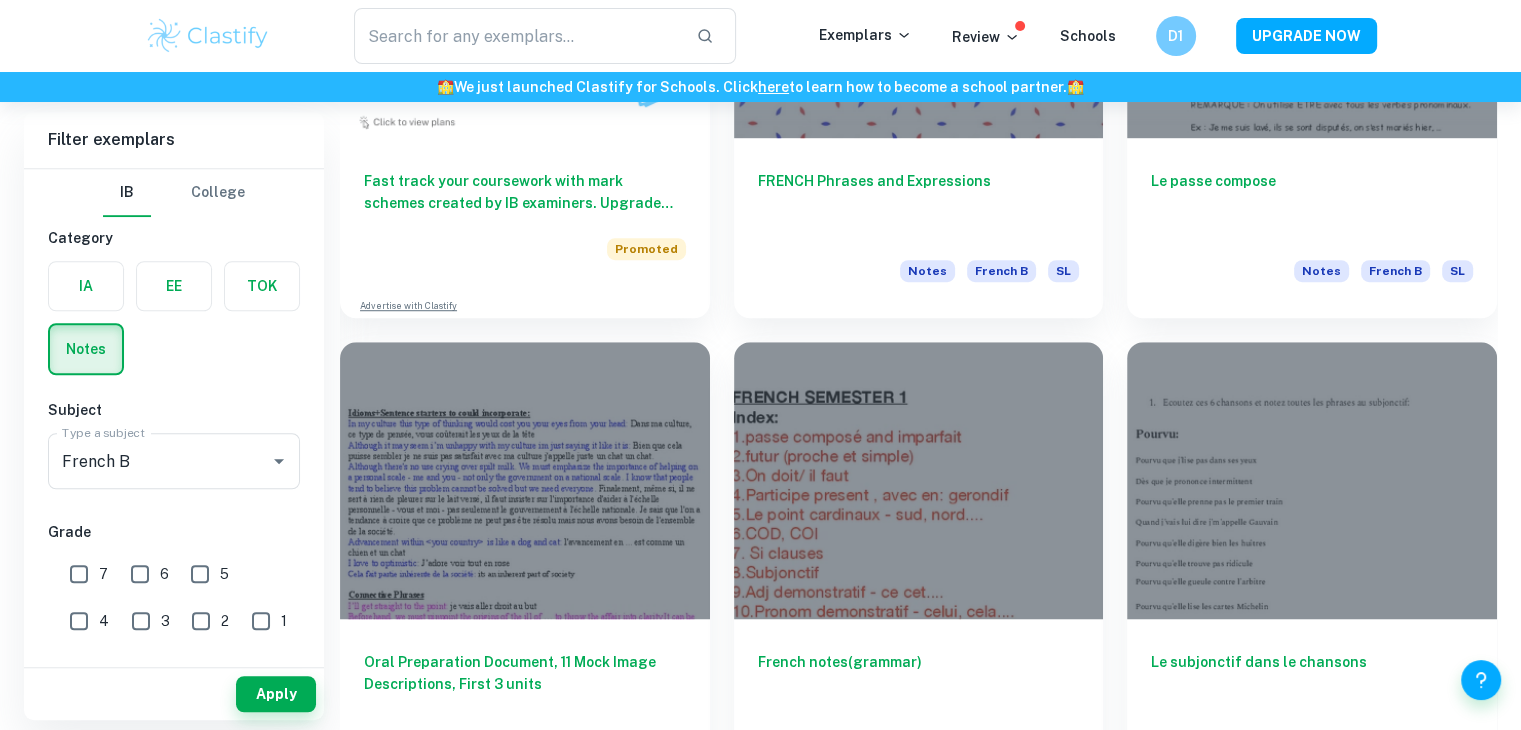 scroll, scrollTop: 1352, scrollLeft: 0, axis: vertical 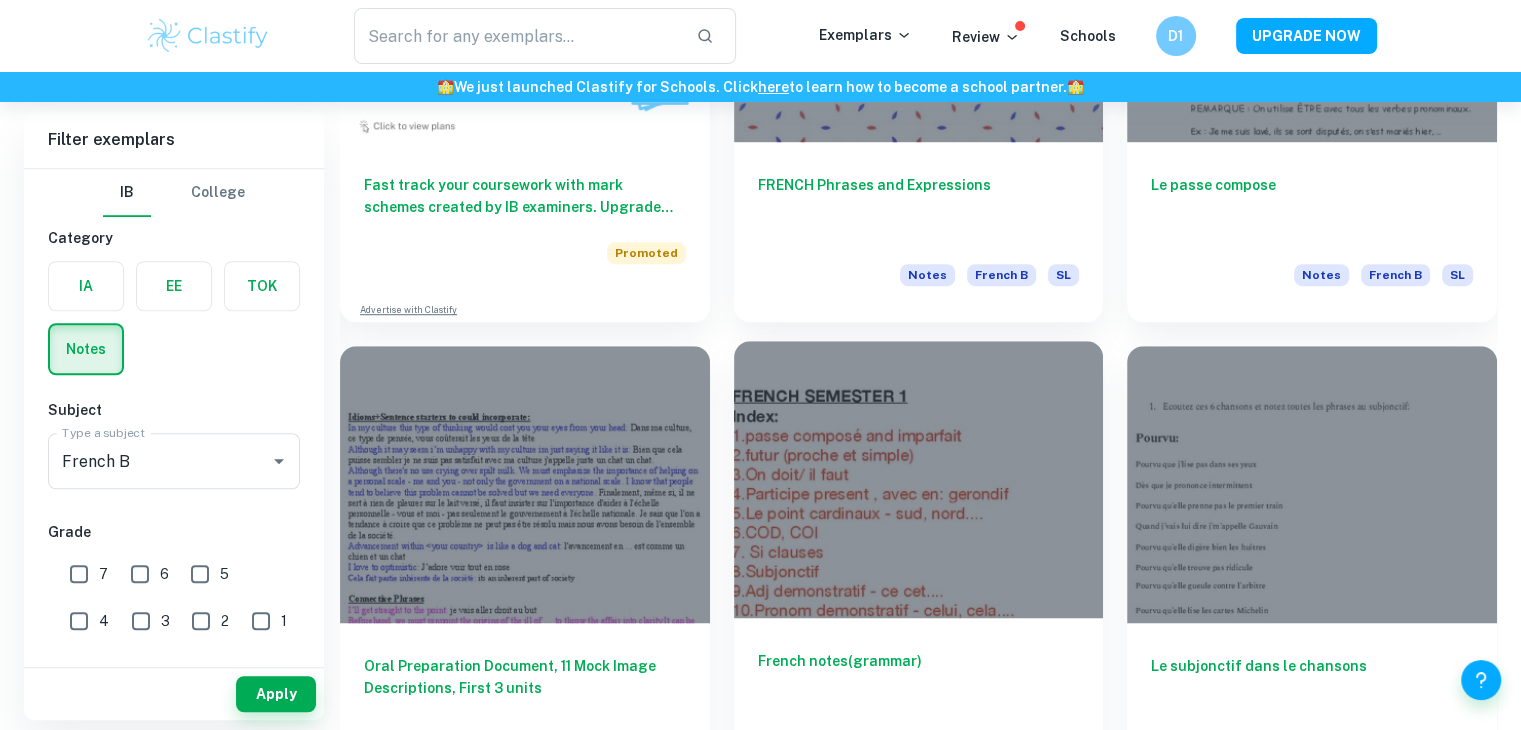 click at bounding box center [919, 479] 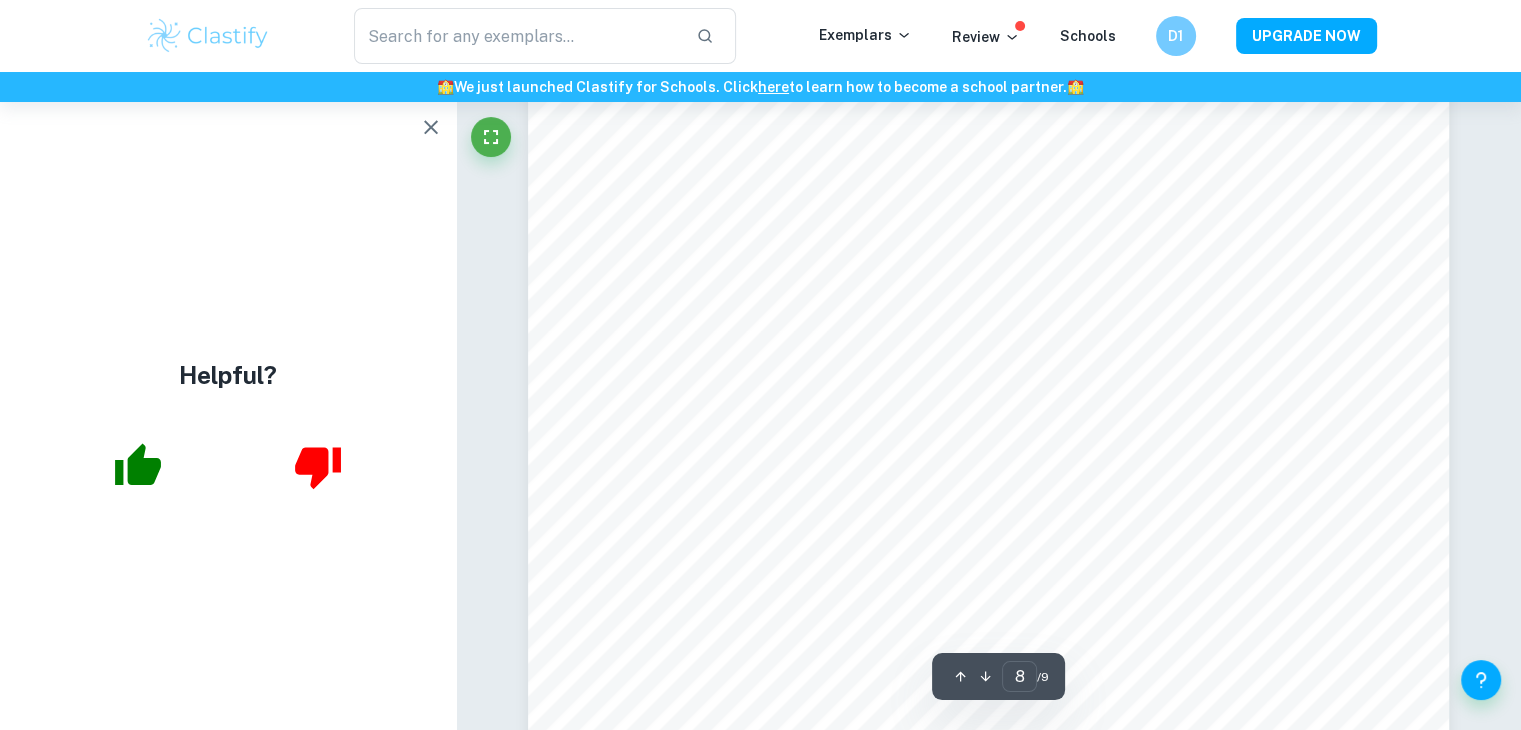 scroll, scrollTop: 9770, scrollLeft: 0, axis: vertical 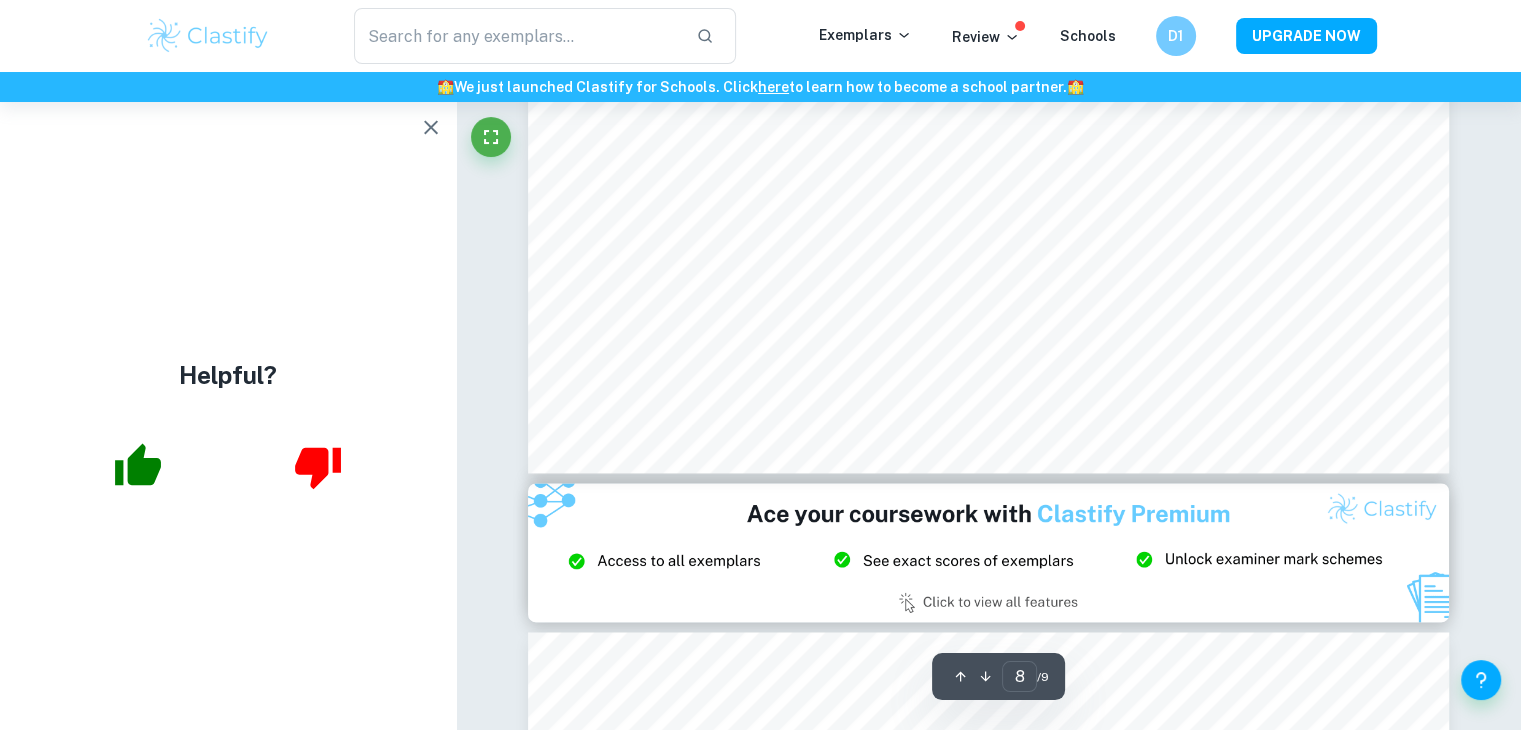 type on "9" 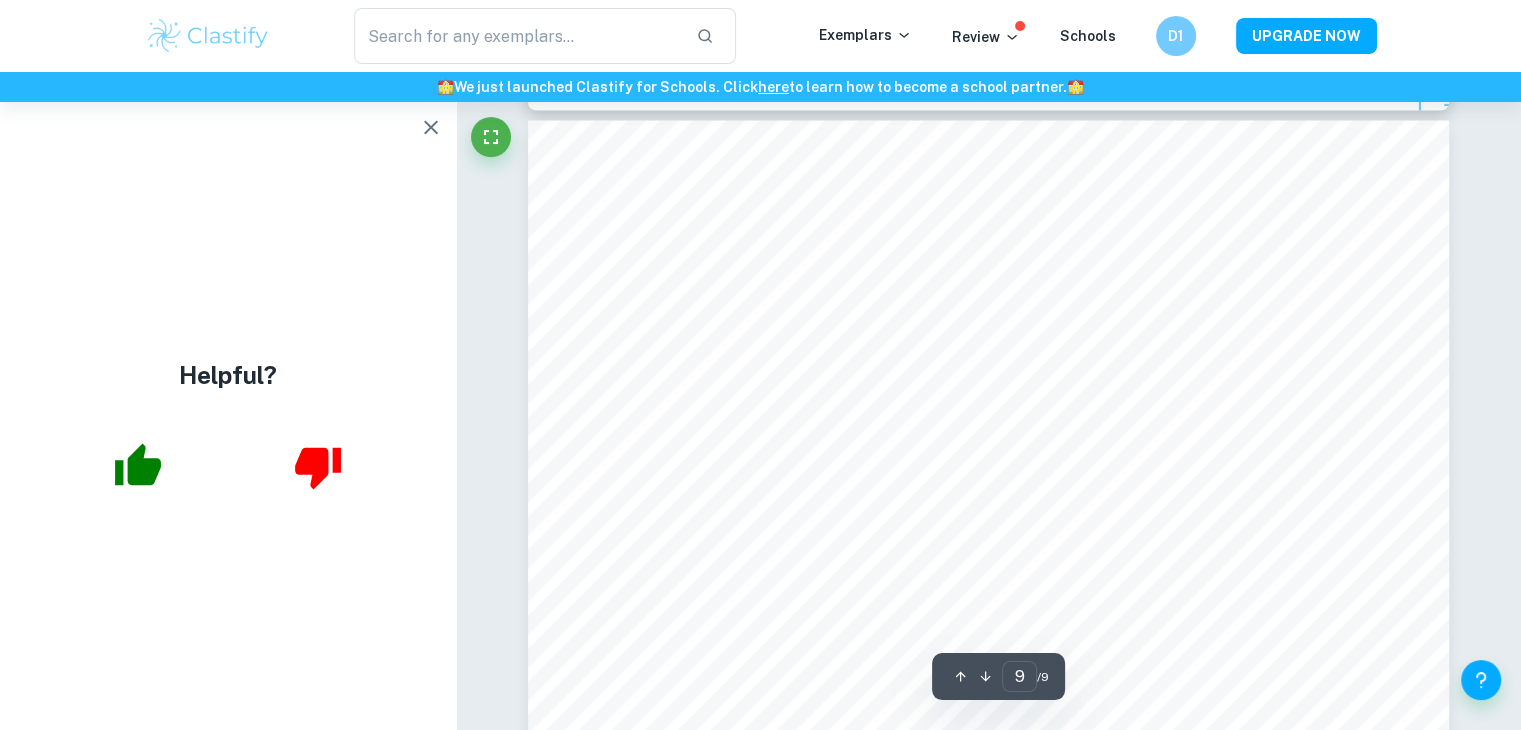 scroll, scrollTop: 10947, scrollLeft: 0, axis: vertical 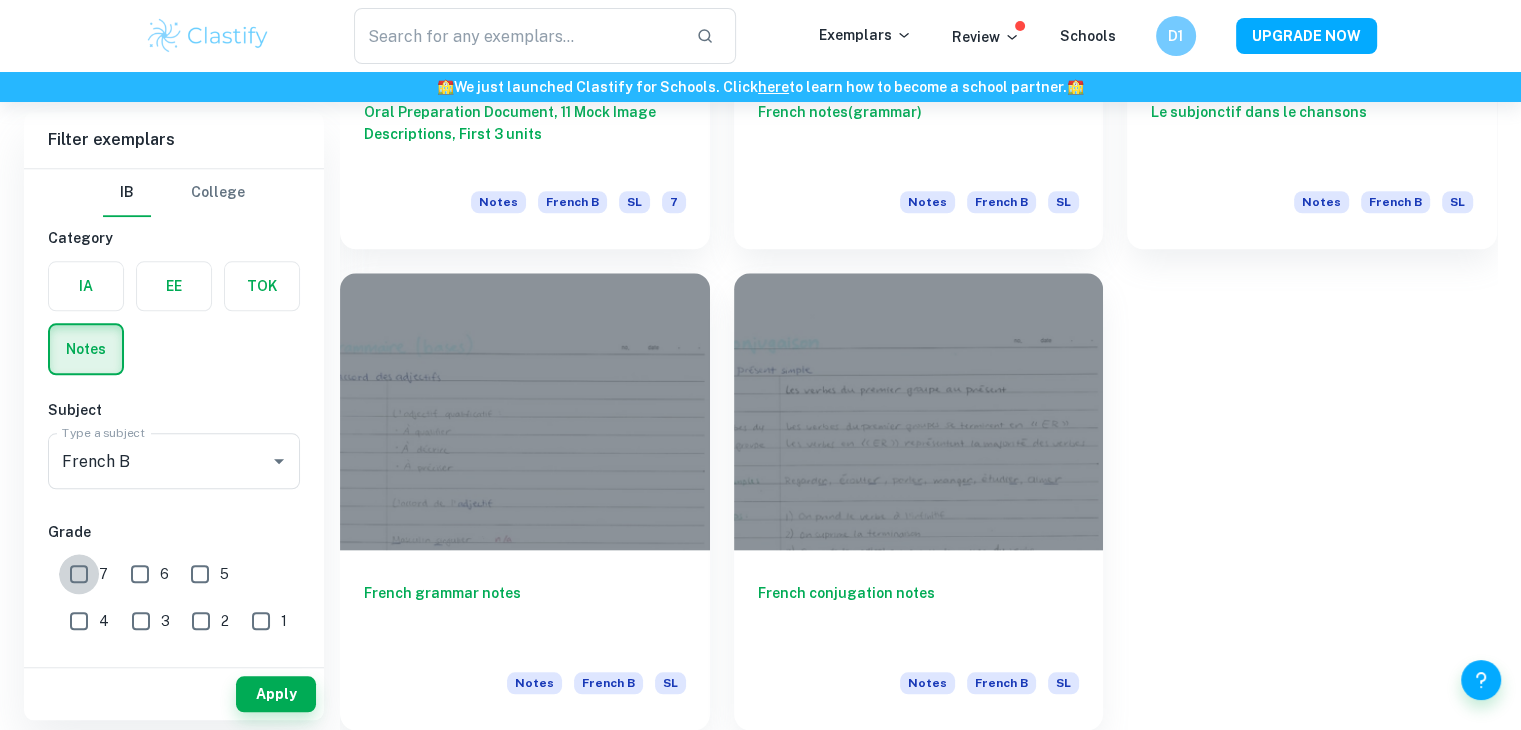 click on "7" at bounding box center [79, 574] 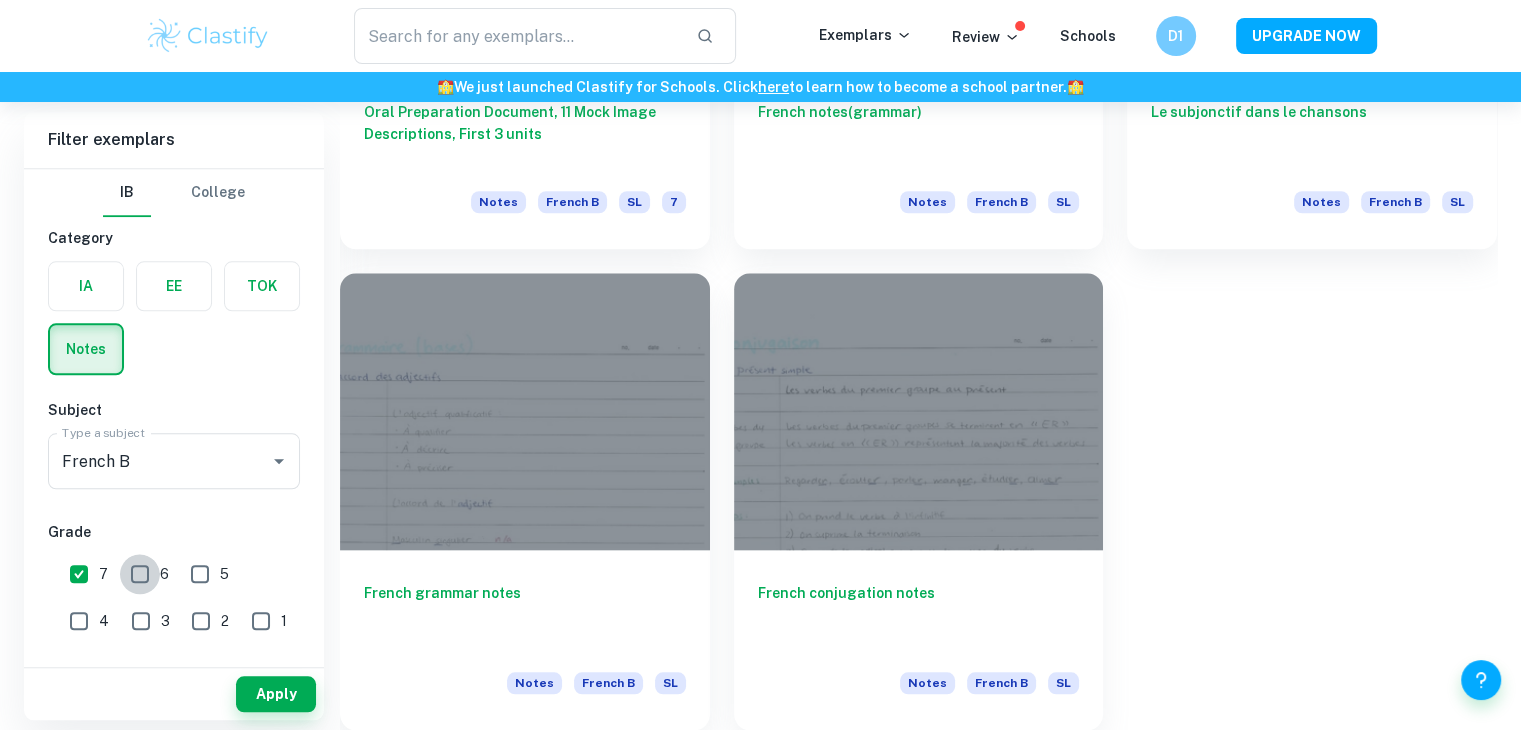 click on "6" at bounding box center (140, 574) 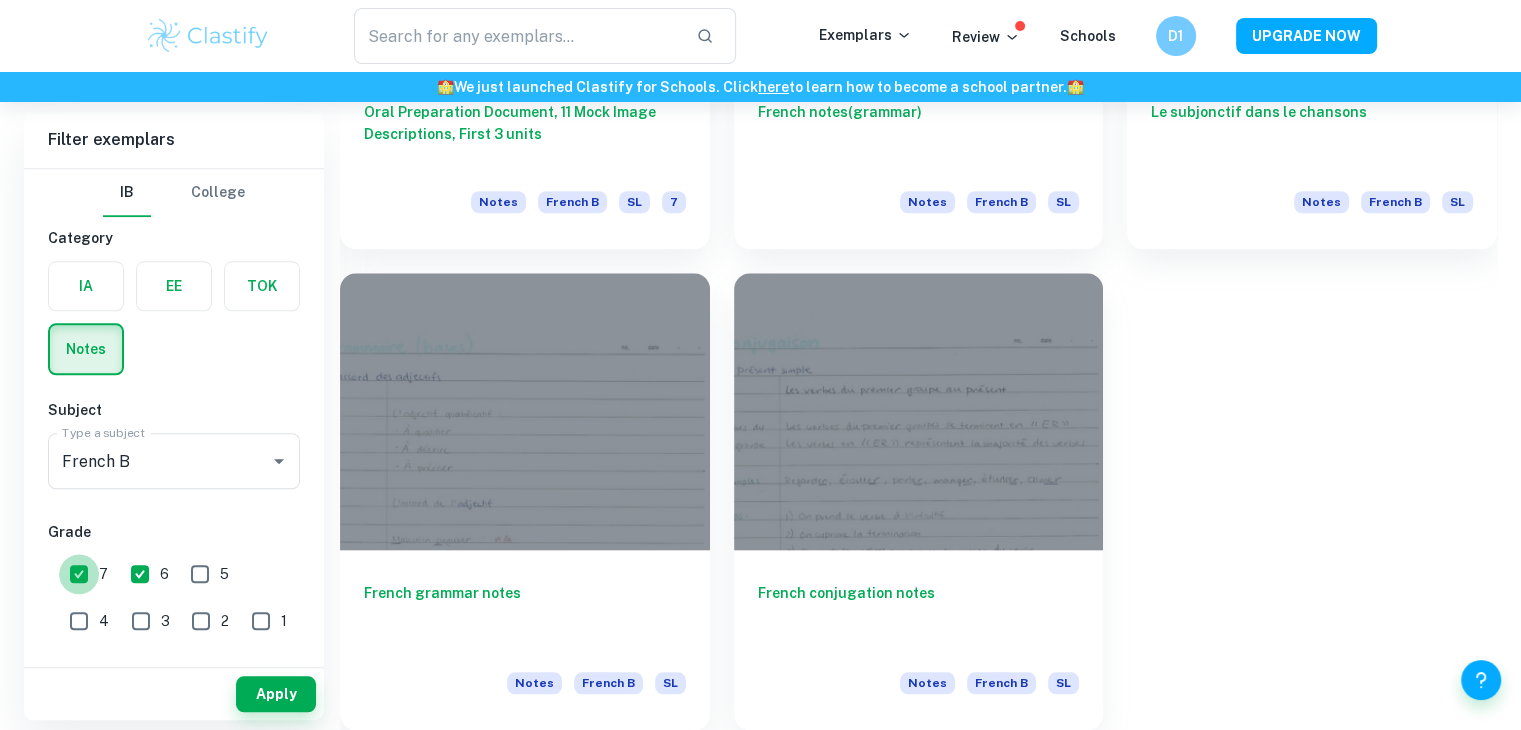 click on "7" at bounding box center (79, 574) 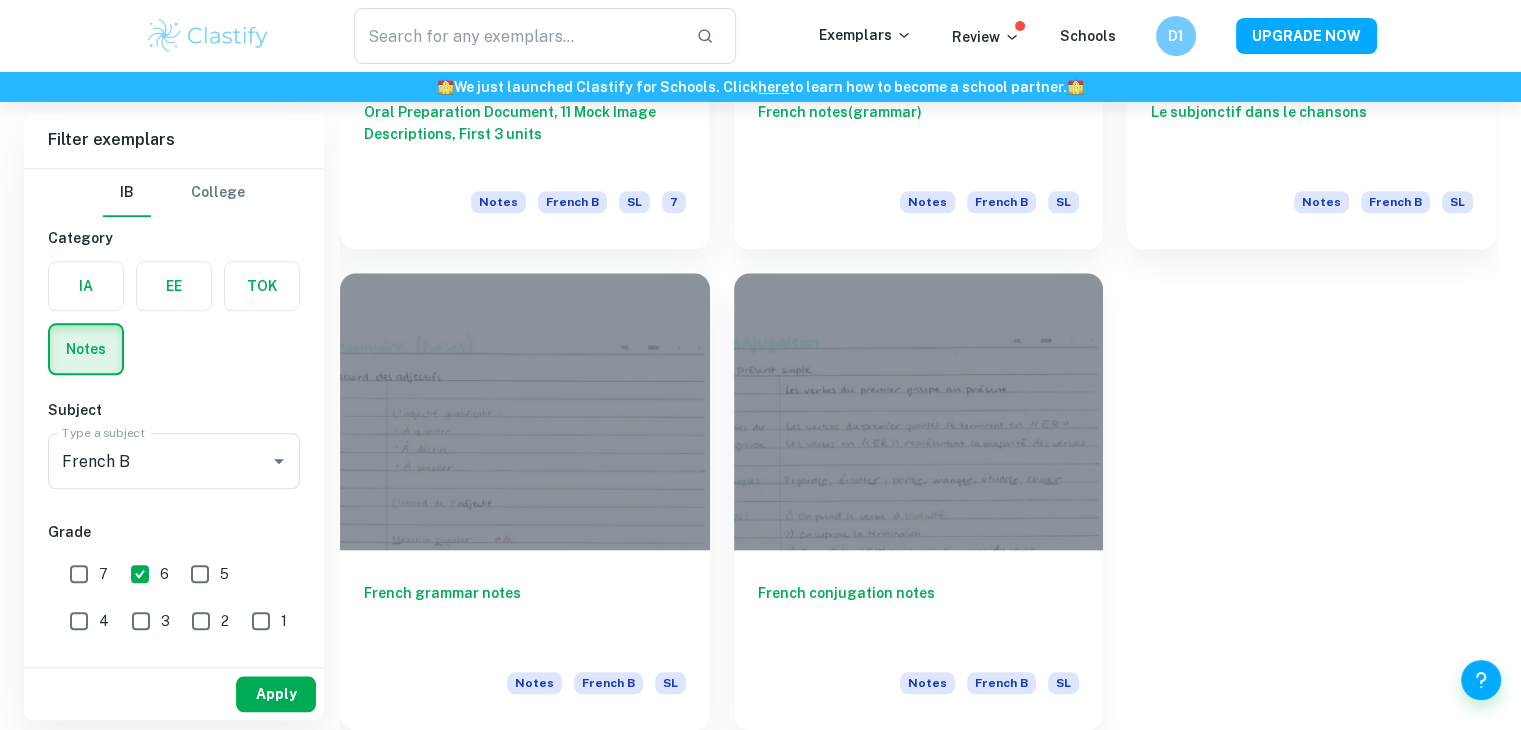 click on "Apply" at bounding box center [276, 694] 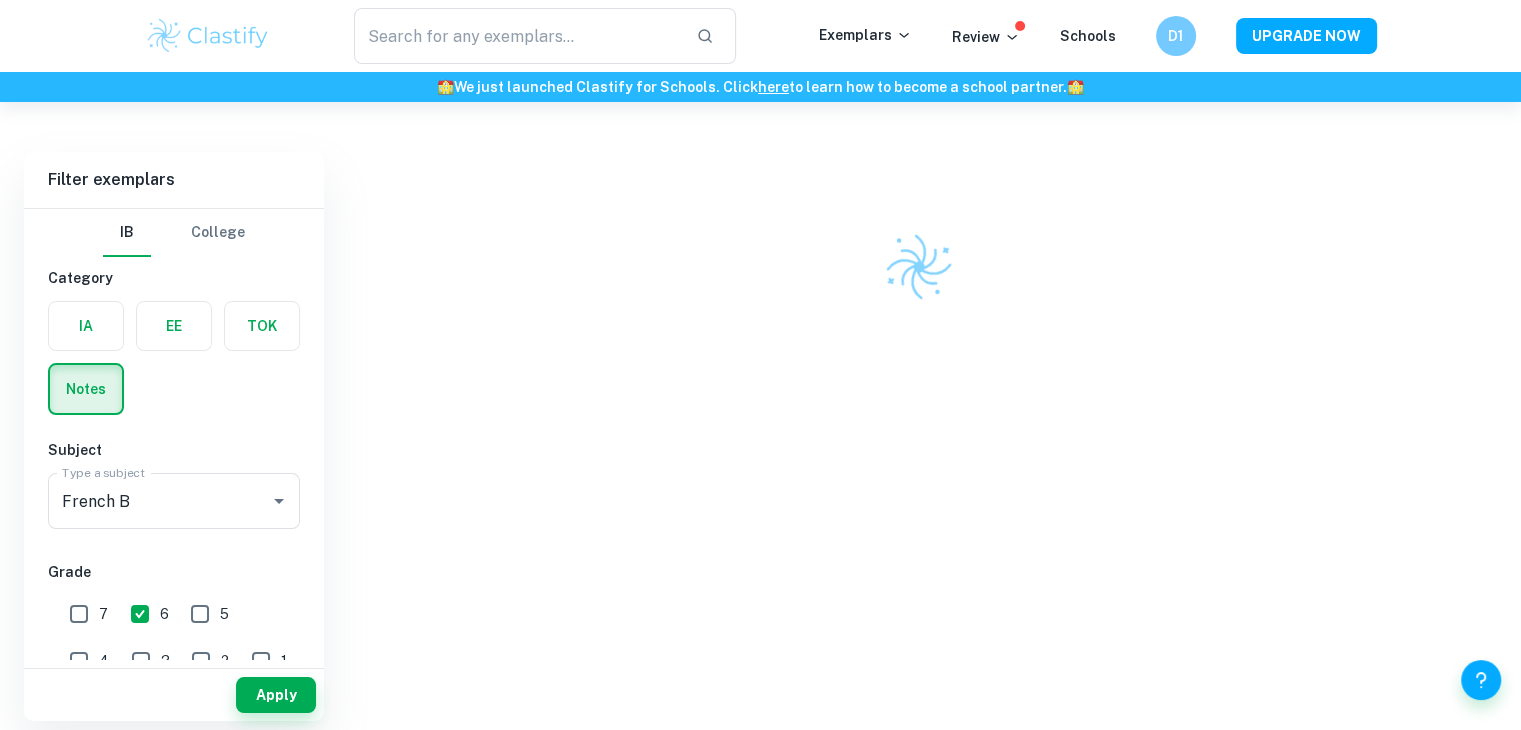 scroll, scrollTop: 102, scrollLeft: 0, axis: vertical 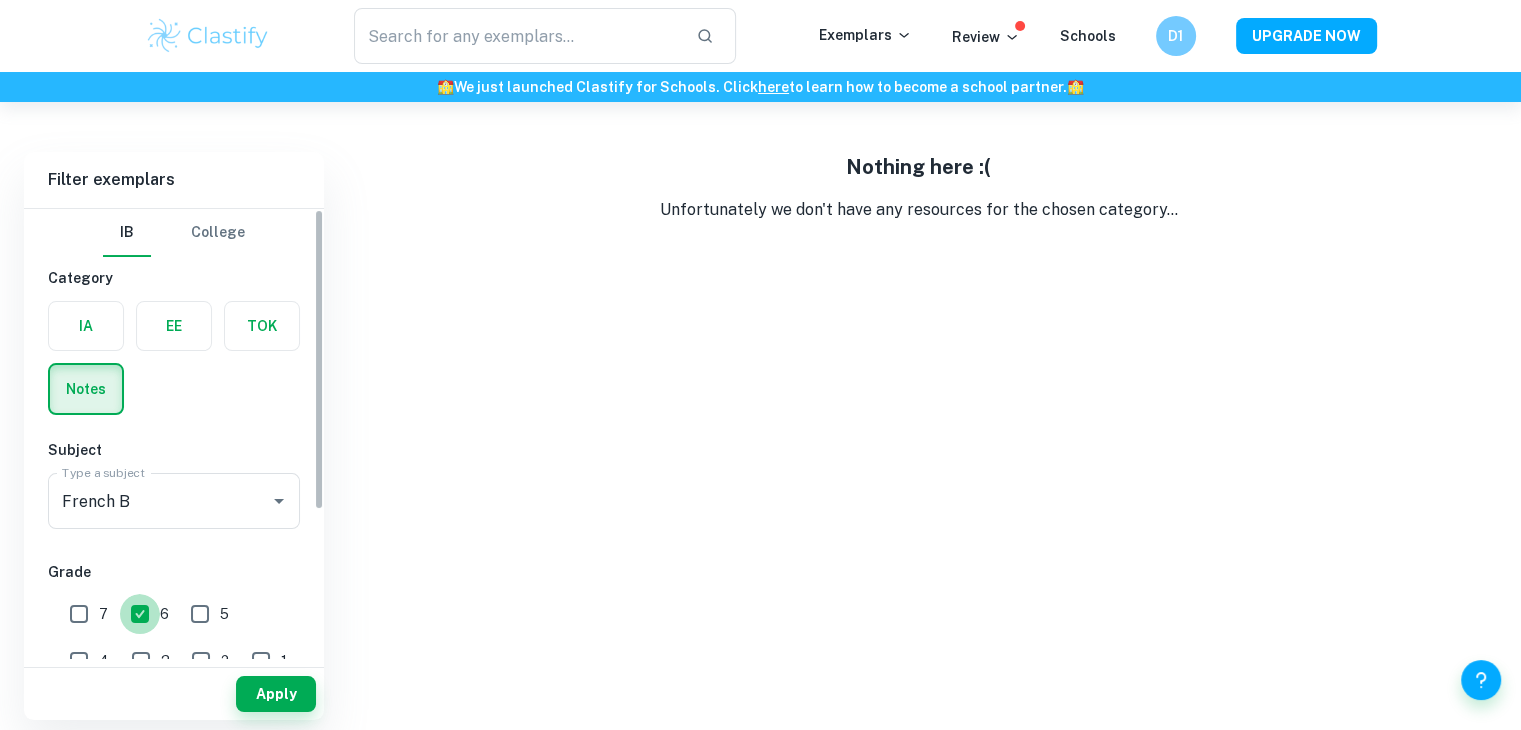 click on "6" at bounding box center [140, 614] 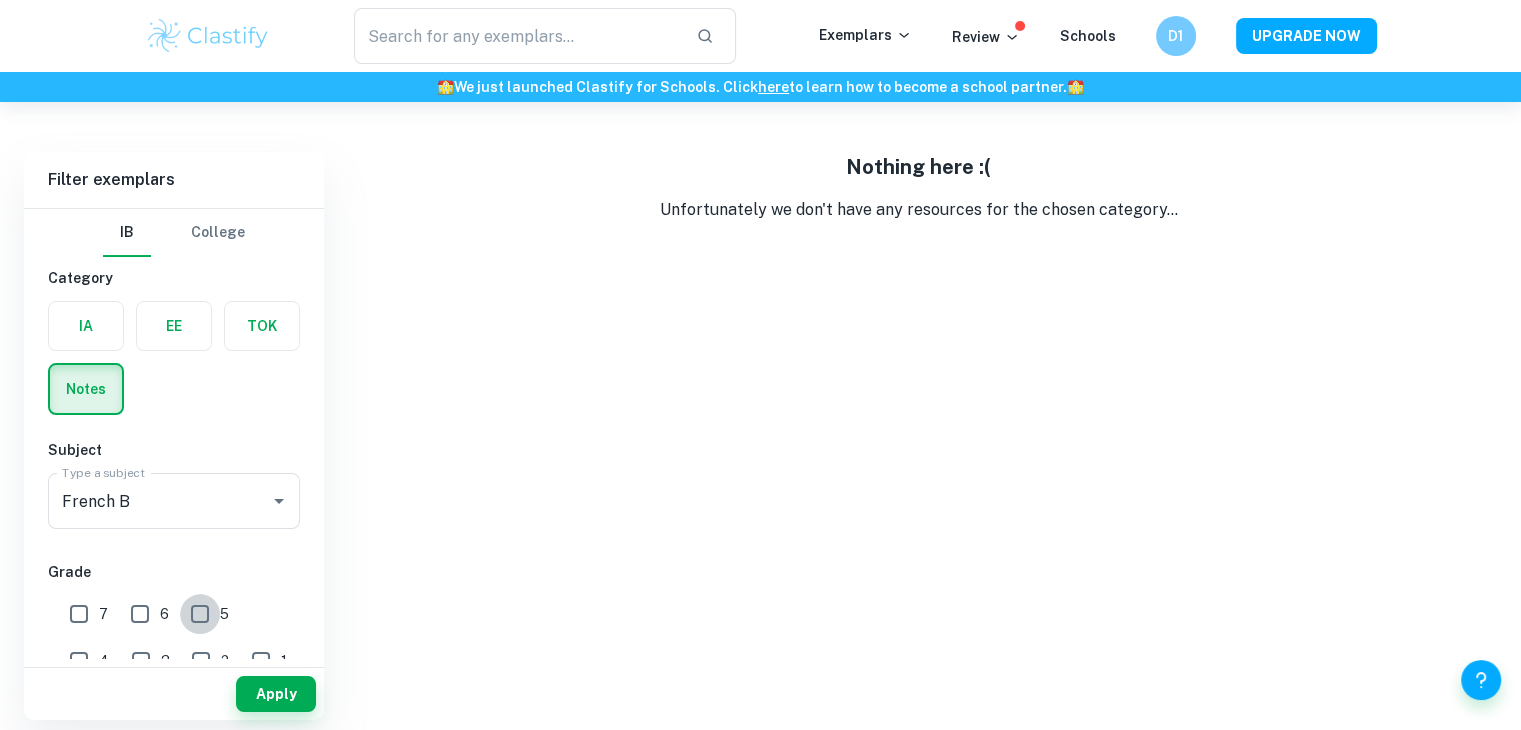 click on "5" at bounding box center [200, 614] 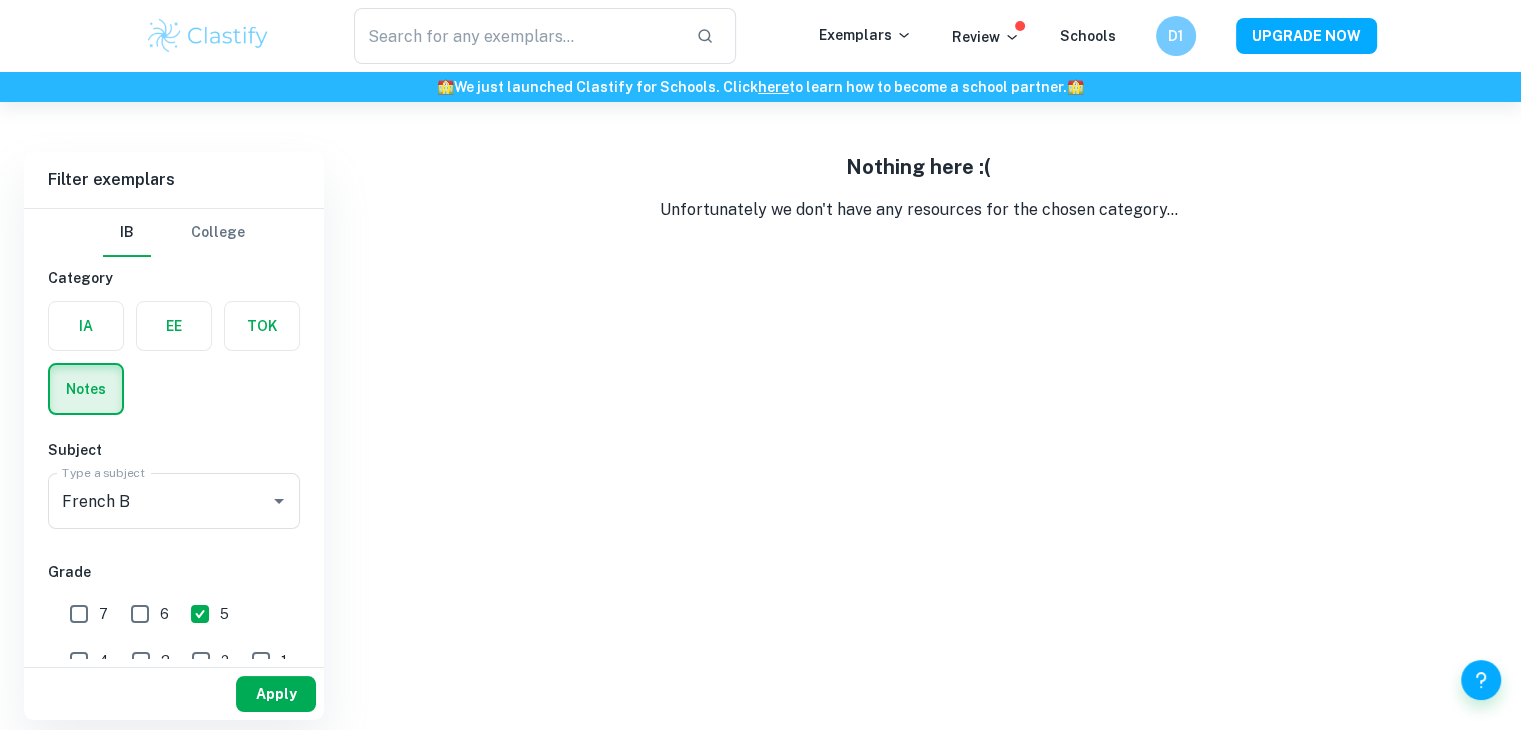 click on "Apply" at bounding box center [276, 694] 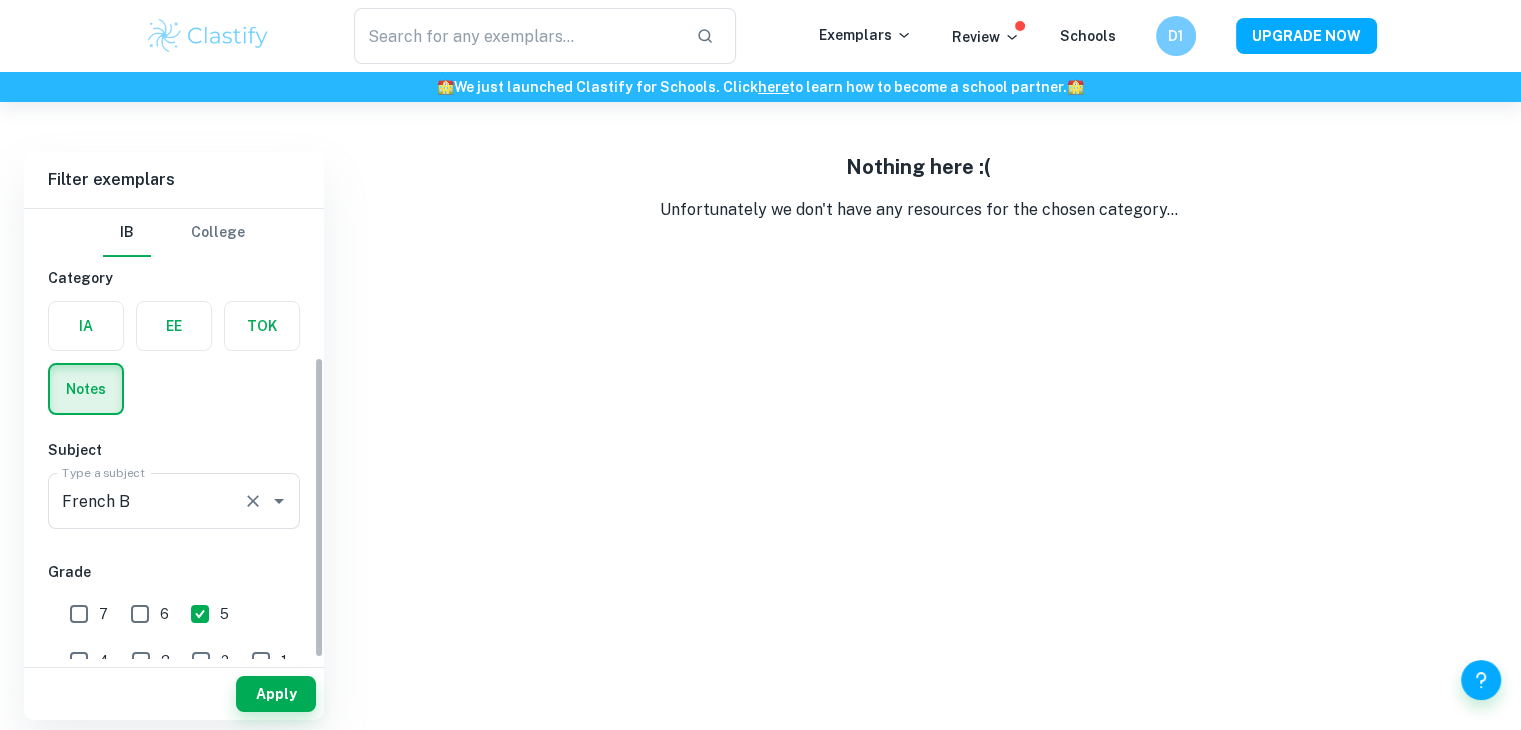 scroll, scrollTop: 220, scrollLeft: 0, axis: vertical 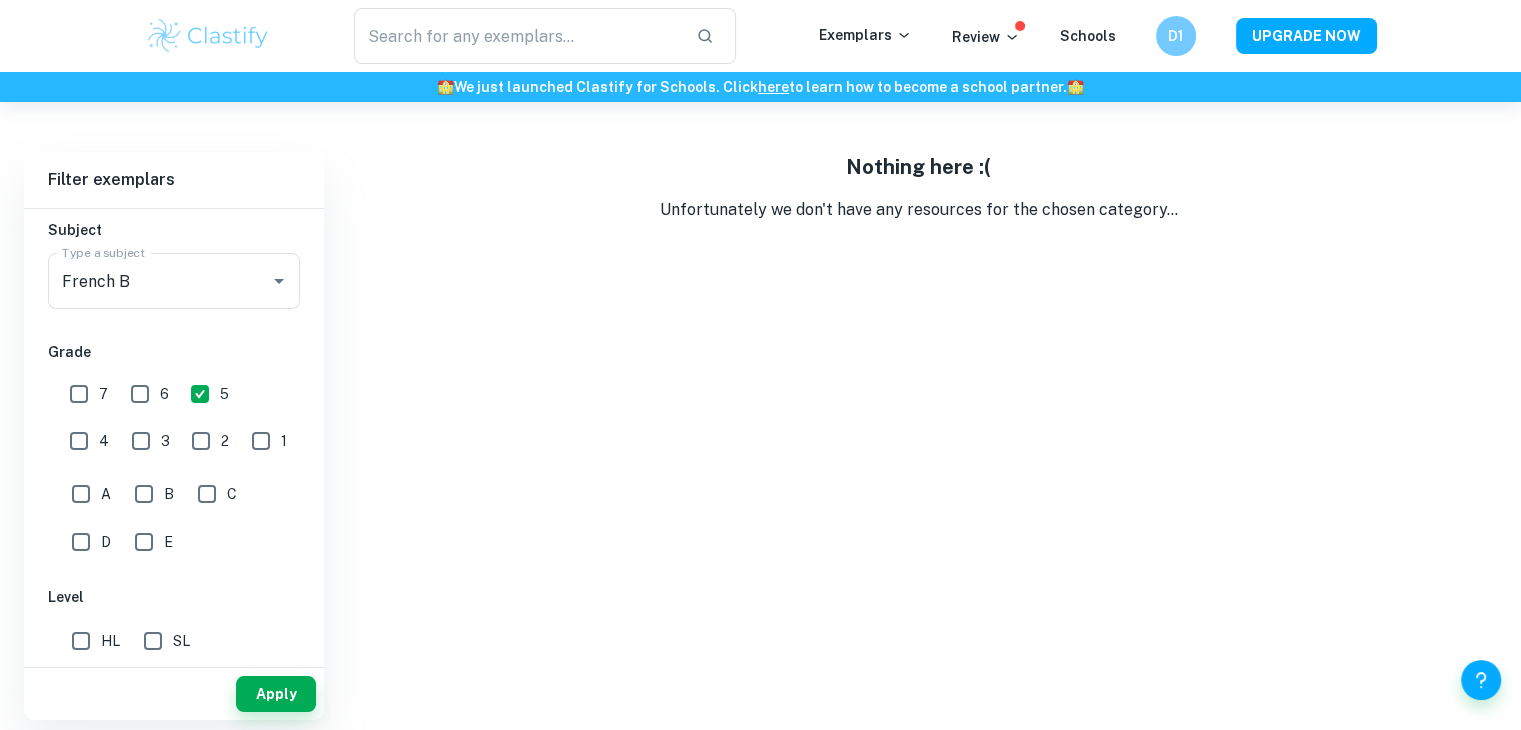 click on "SL" at bounding box center [153, 641] 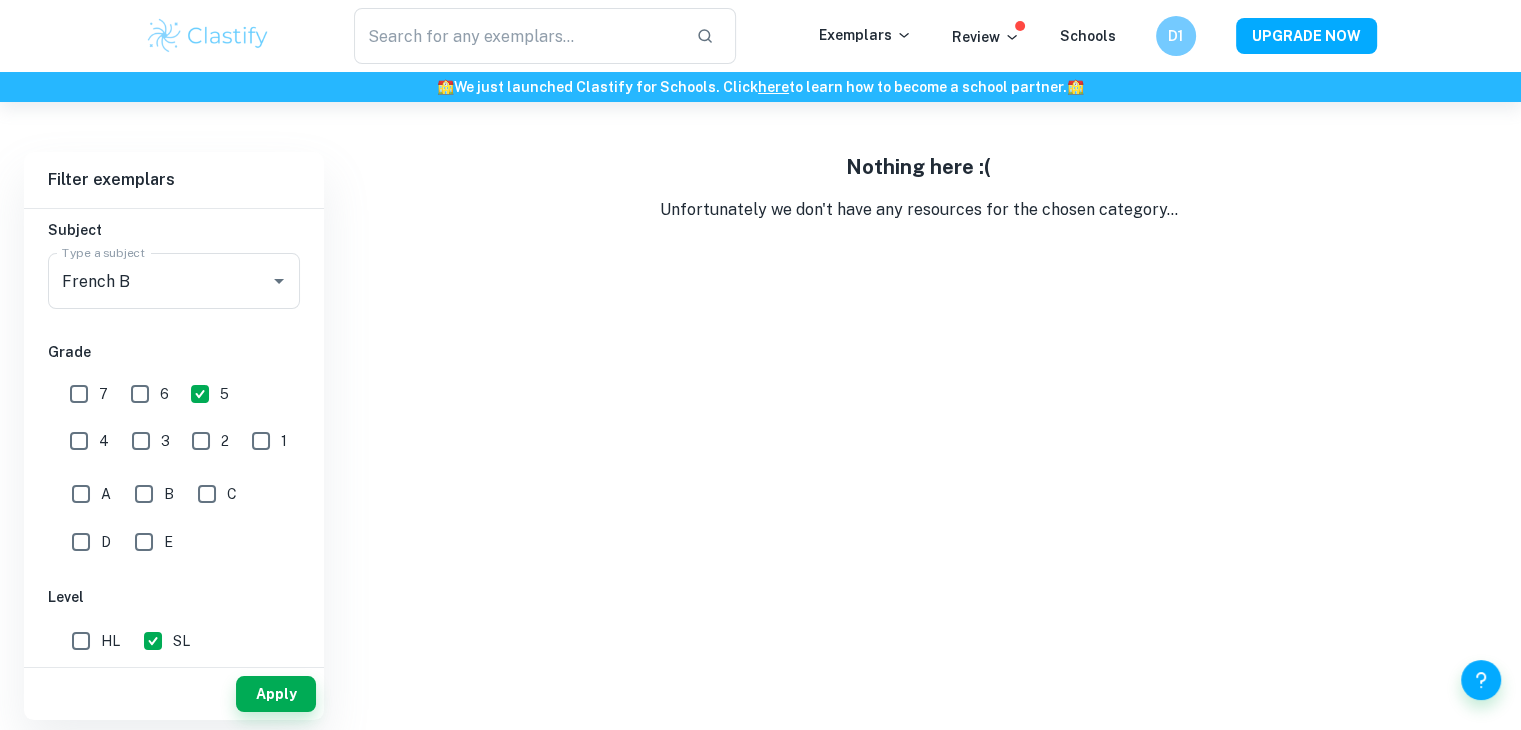 click on "5" at bounding box center (200, 394) 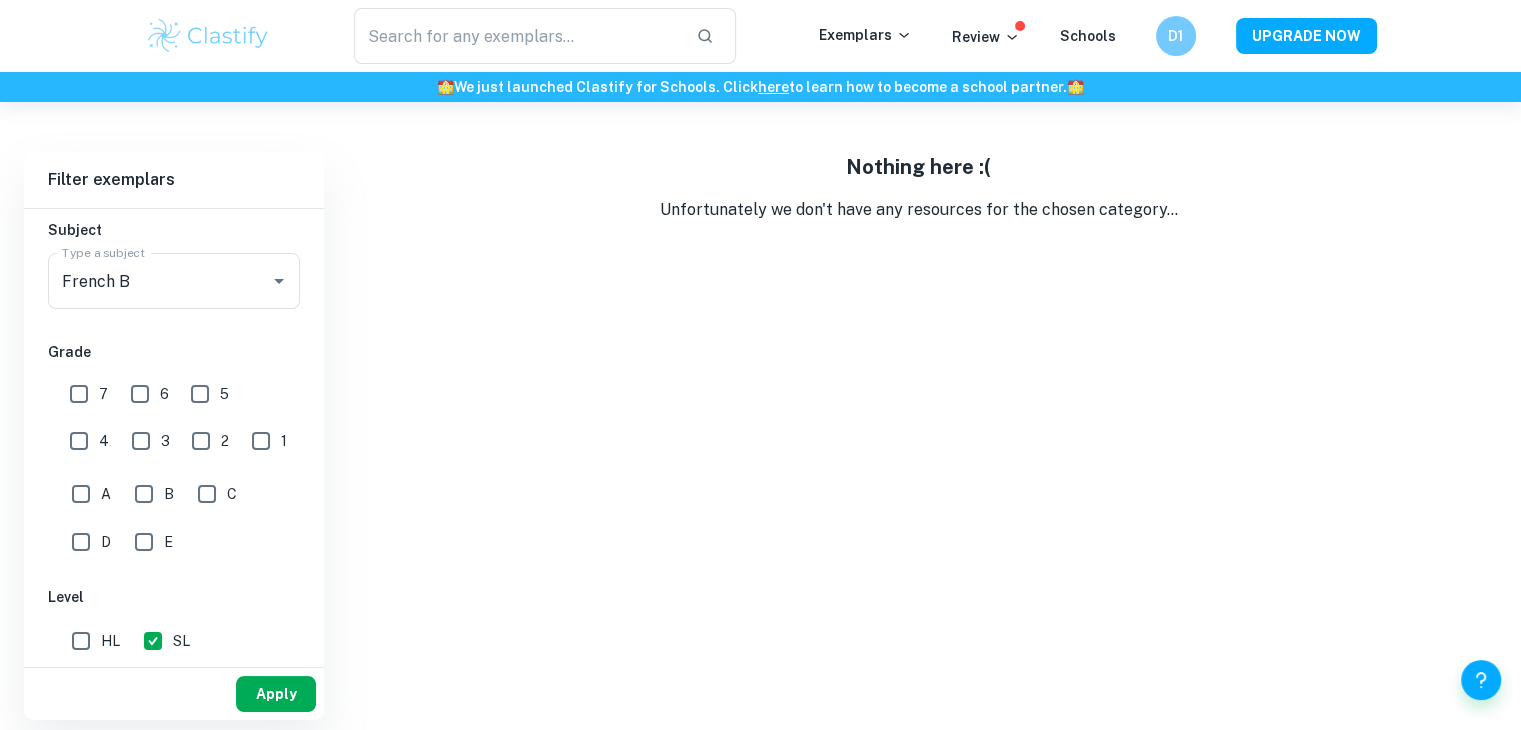 click on "Apply" at bounding box center [276, 694] 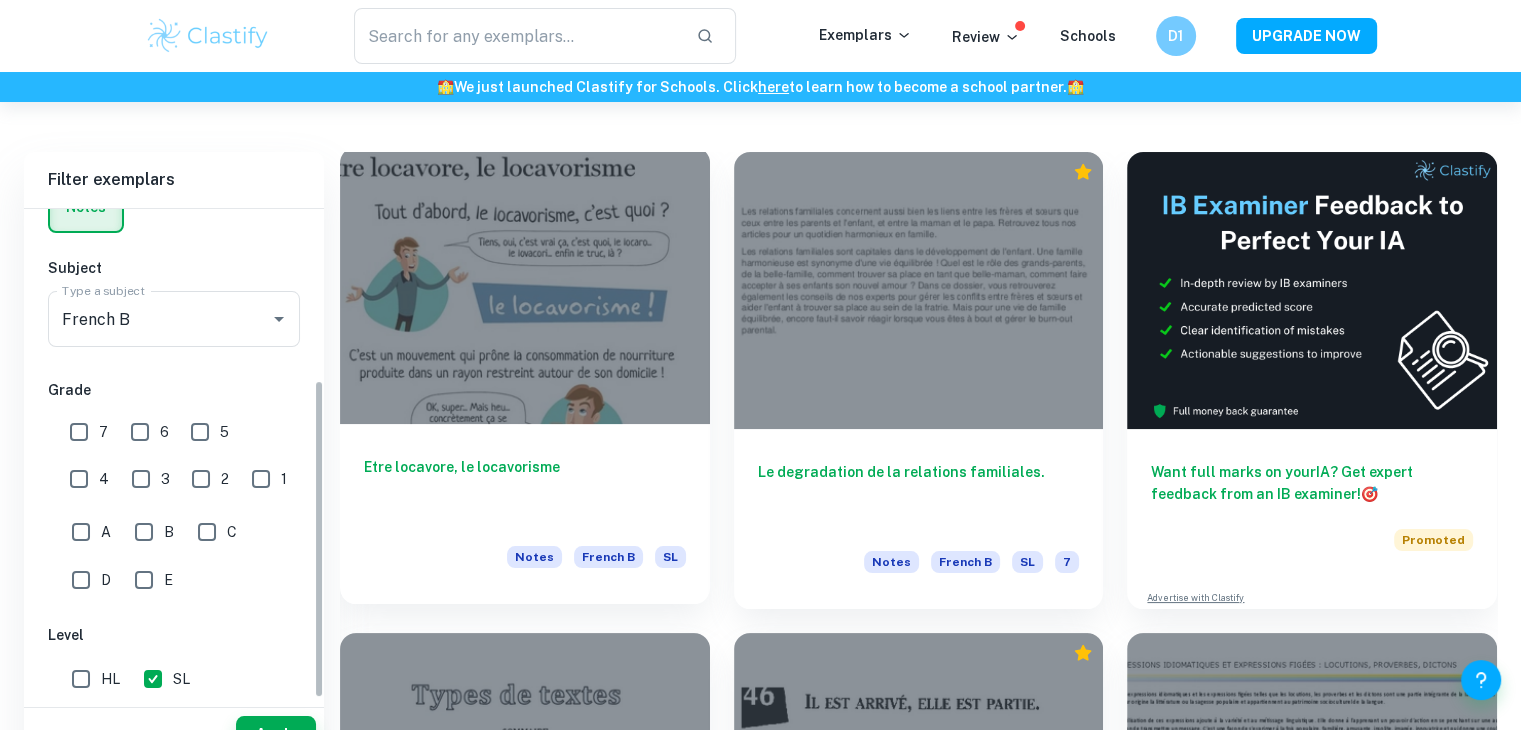 scroll, scrollTop: 356, scrollLeft: 0, axis: vertical 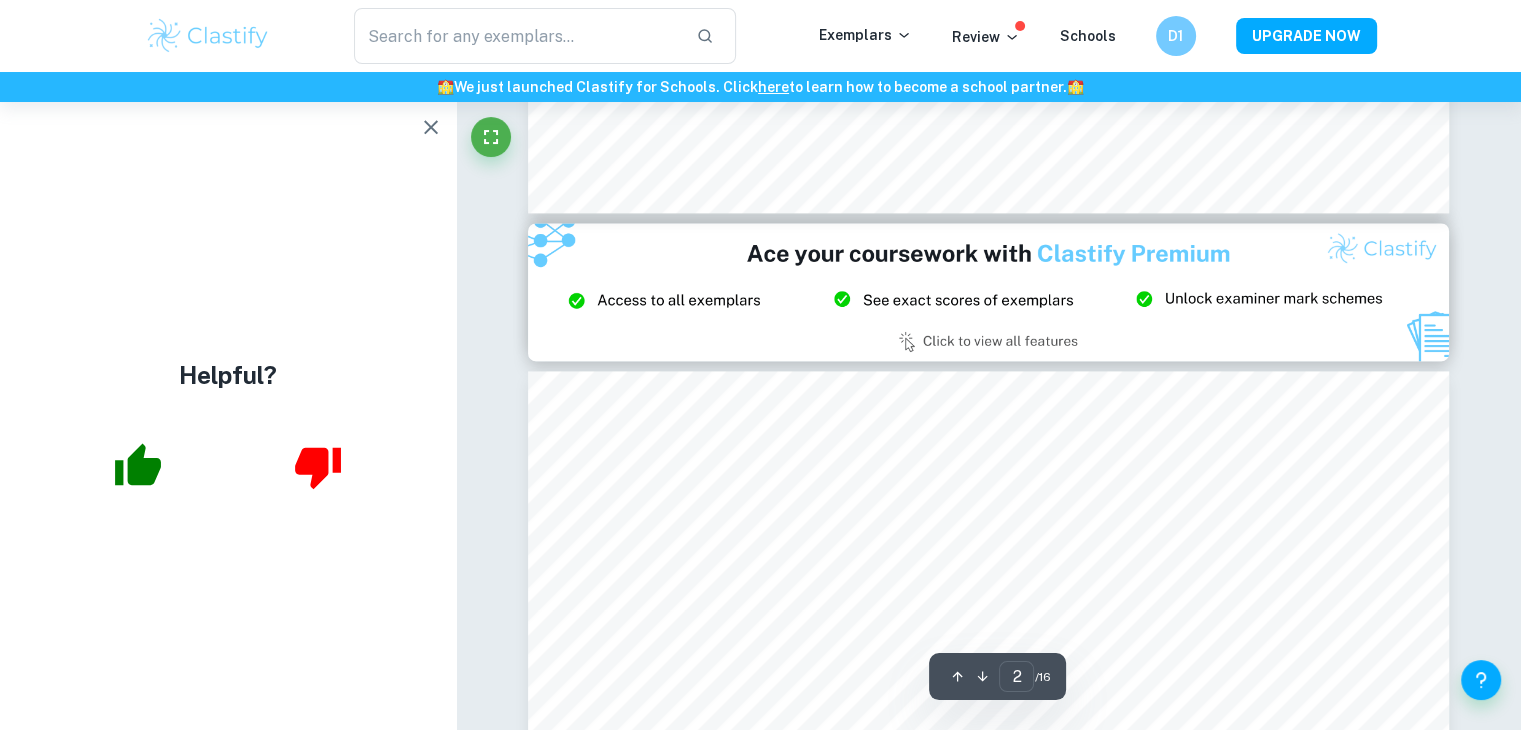 type on "3" 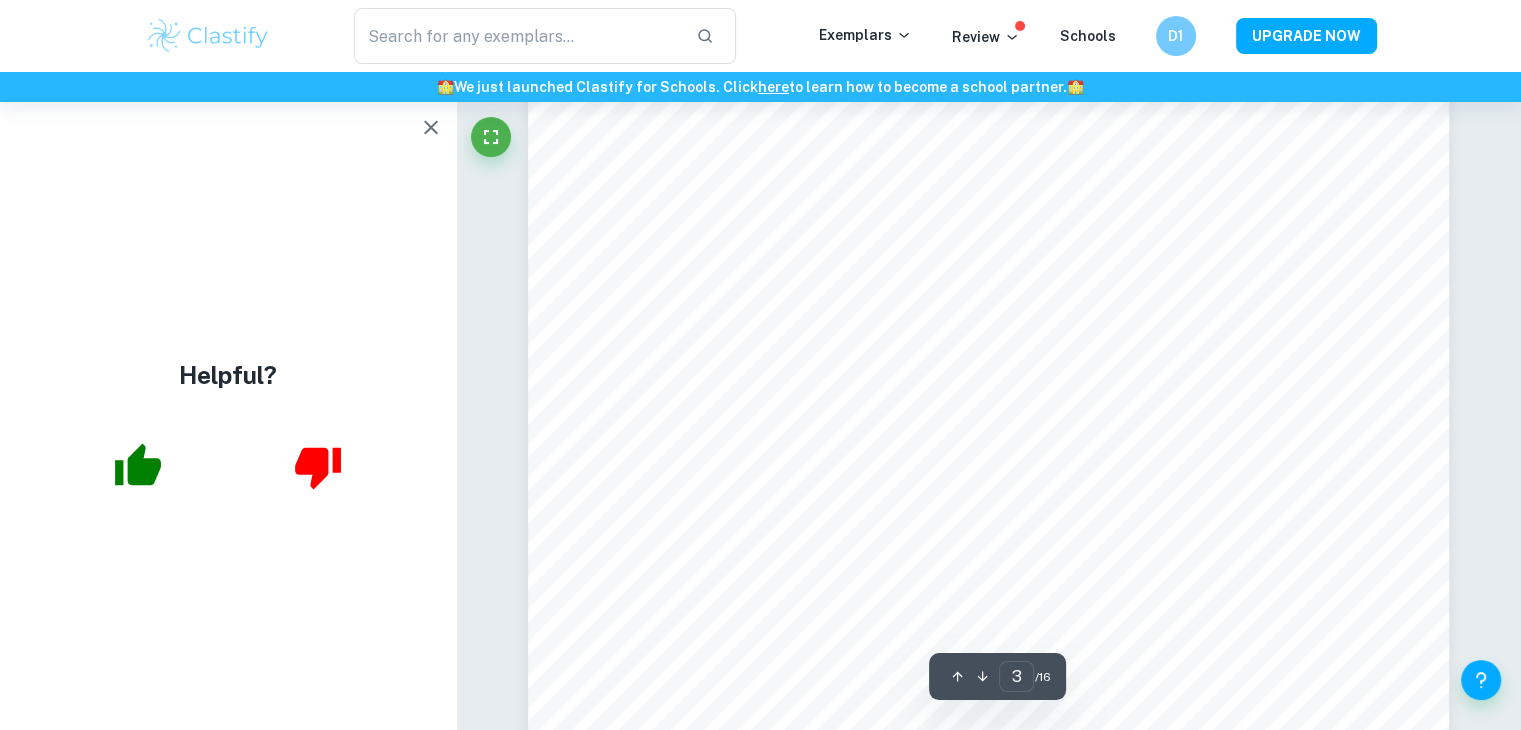 scroll, scrollTop: 3415, scrollLeft: 0, axis: vertical 